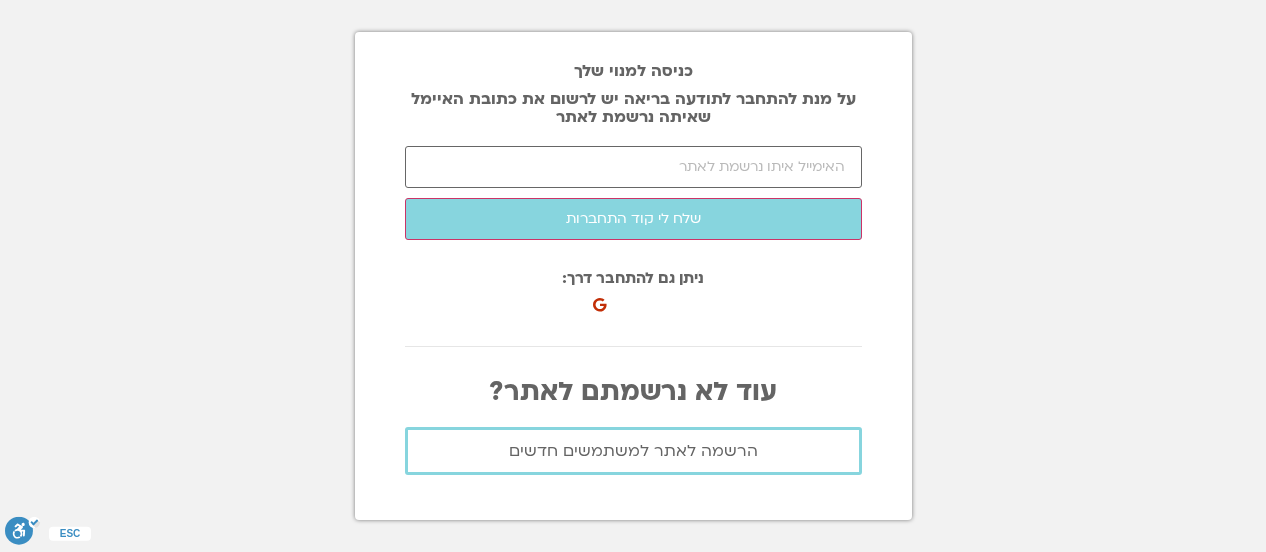 scroll, scrollTop: 0, scrollLeft: 0, axis: both 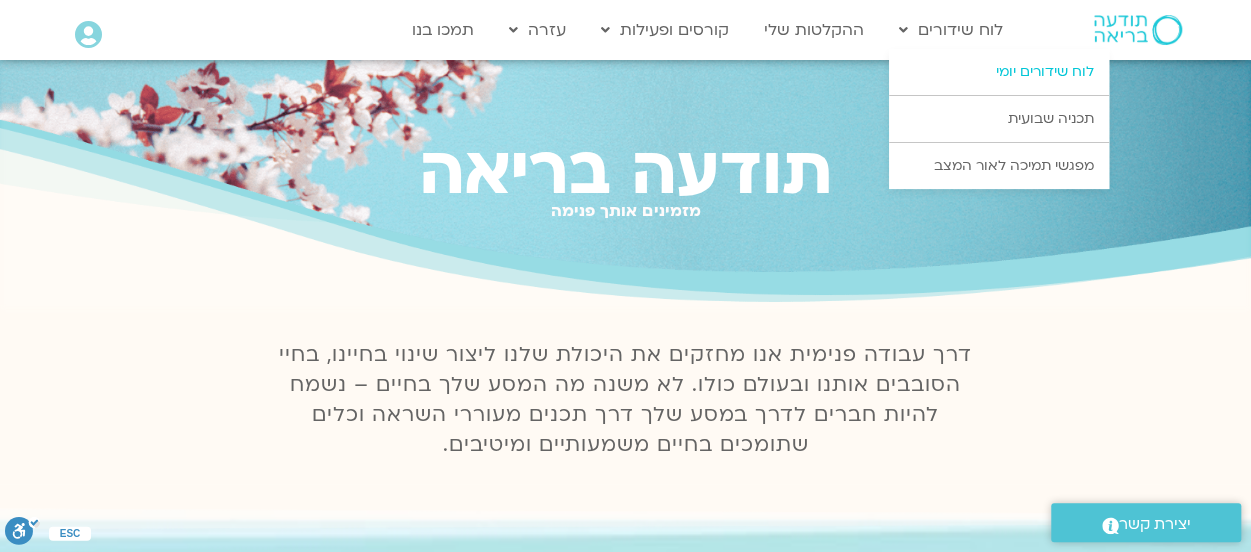 click on "לוח שידורים יומי" at bounding box center [999, 72] 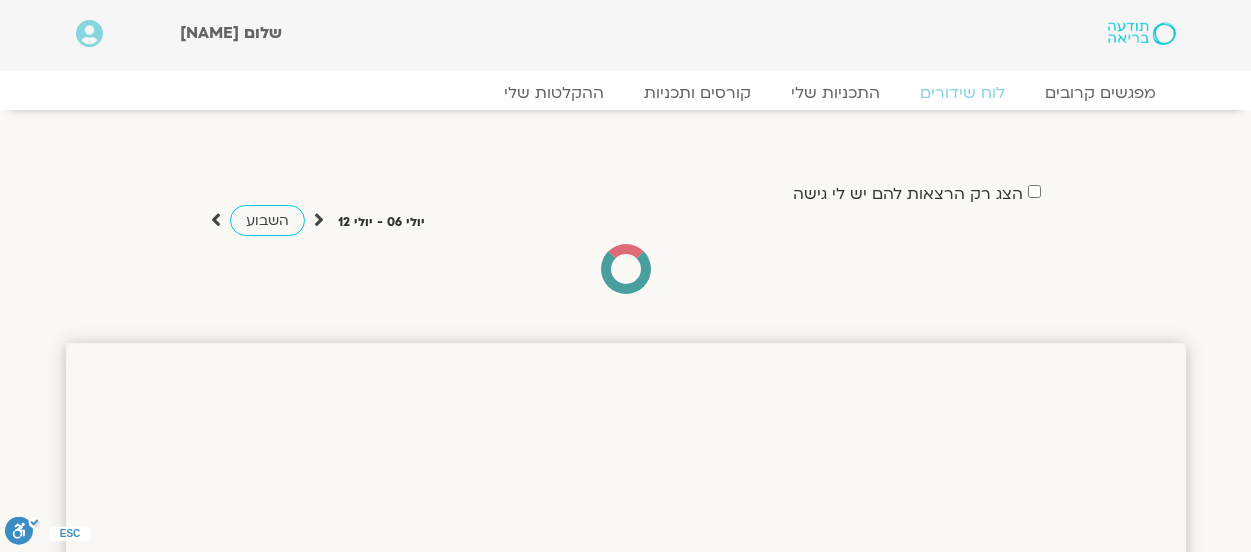 scroll, scrollTop: 0, scrollLeft: 0, axis: both 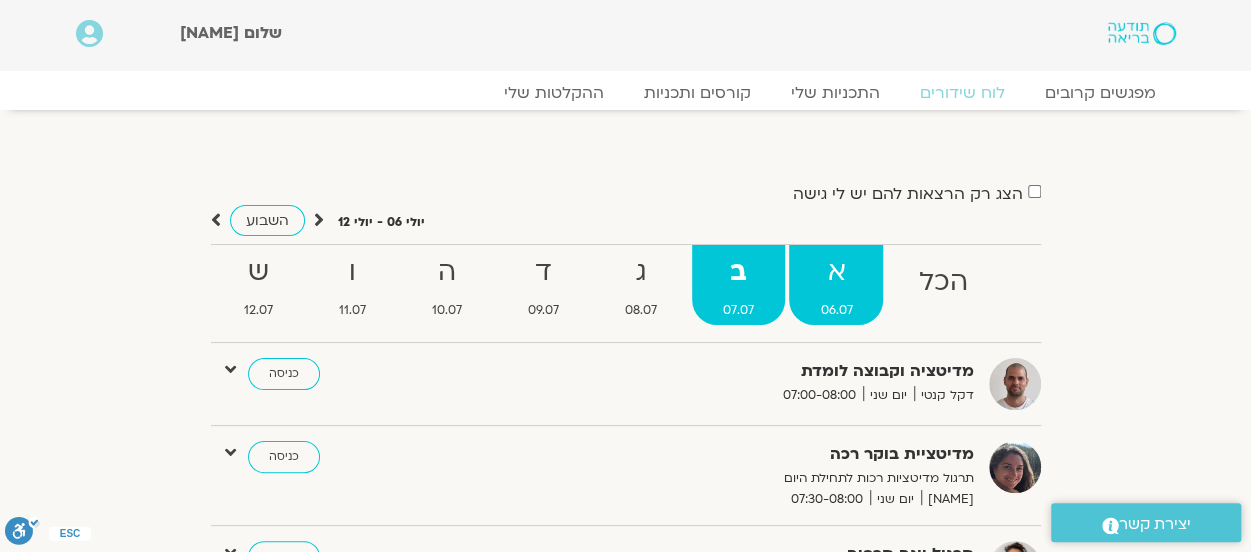 click on "א" at bounding box center [942, 282] 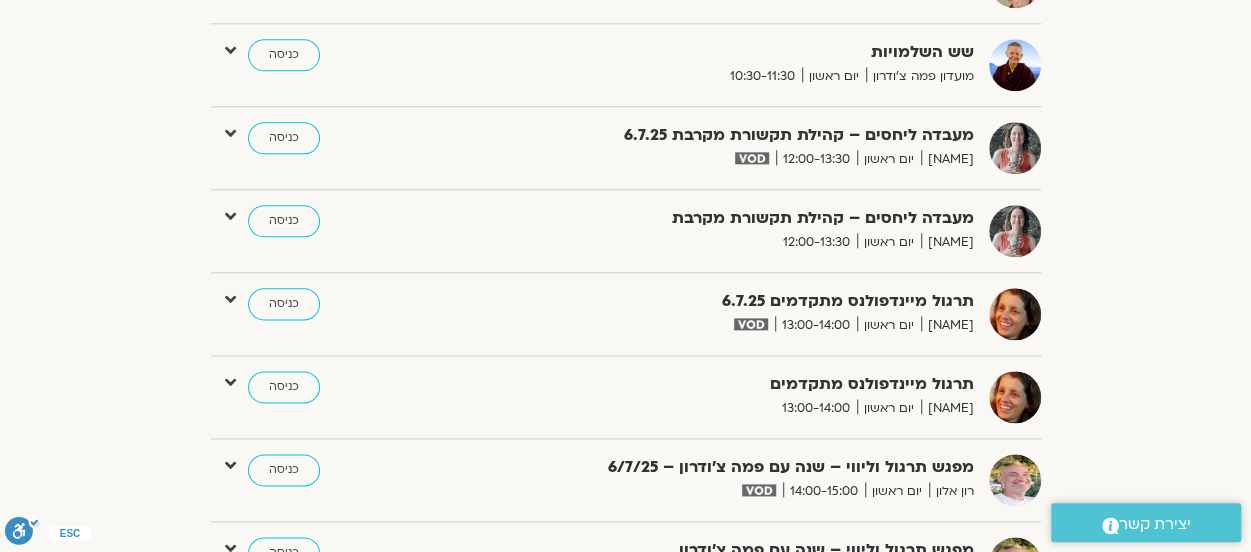 scroll, scrollTop: 900, scrollLeft: 0, axis: vertical 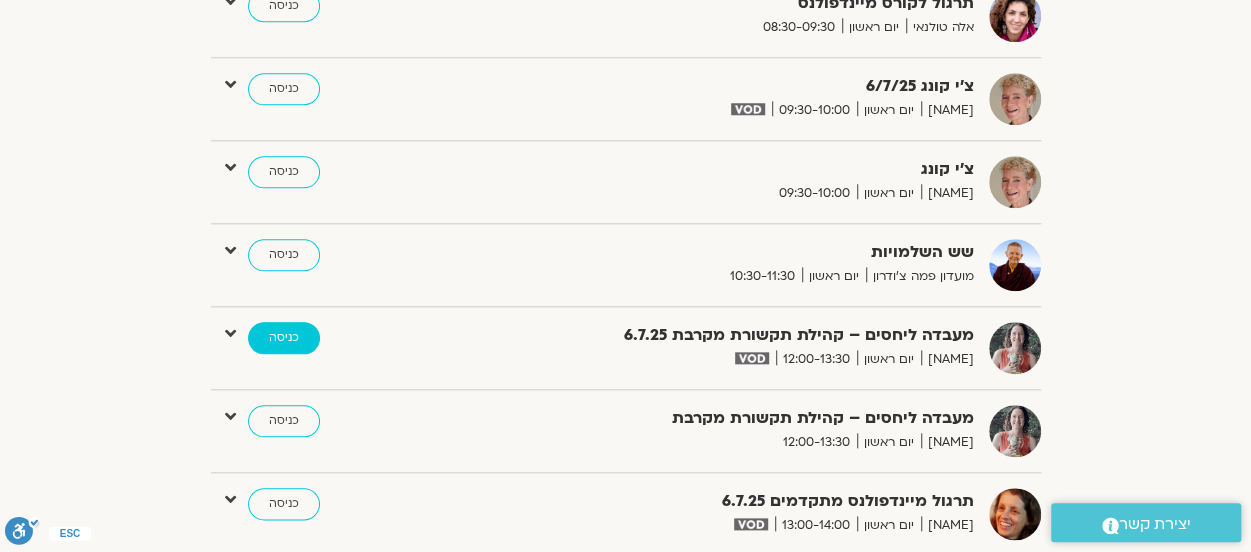 click on "כניסה" at bounding box center (284, 338) 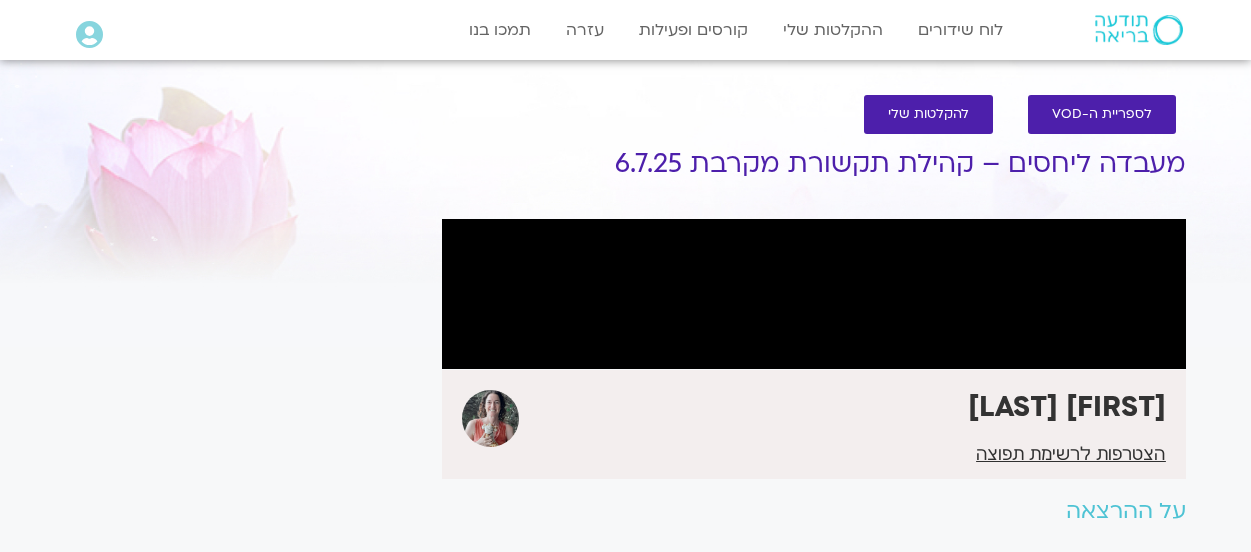 scroll, scrollTop: 0, scrollLeft: 0, axis: both 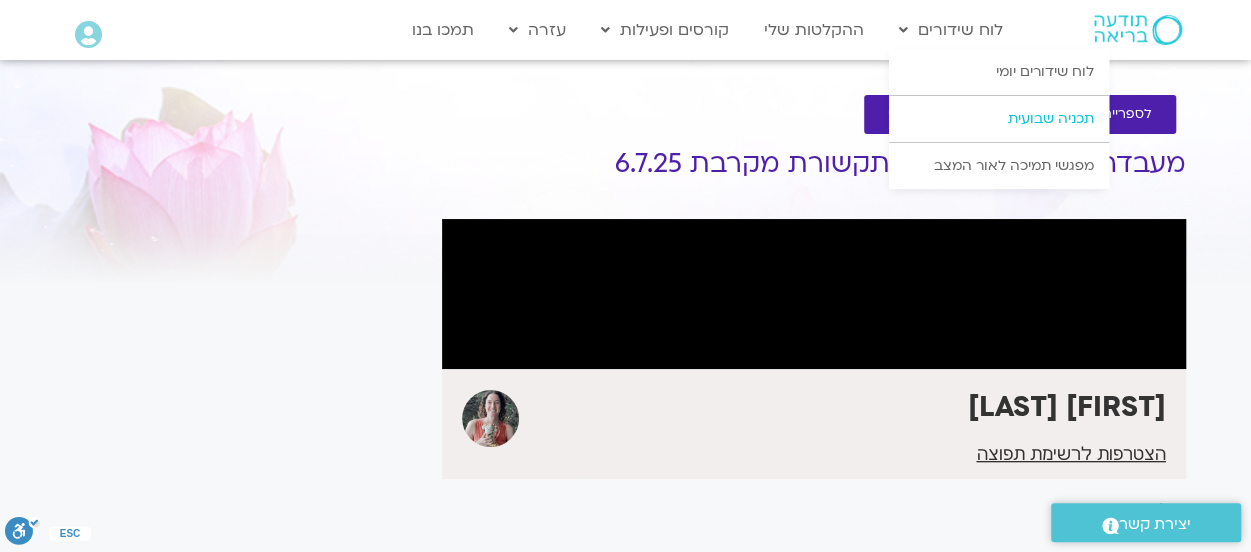 click on "תכניה שבועית" at bounding box center [999, 119] 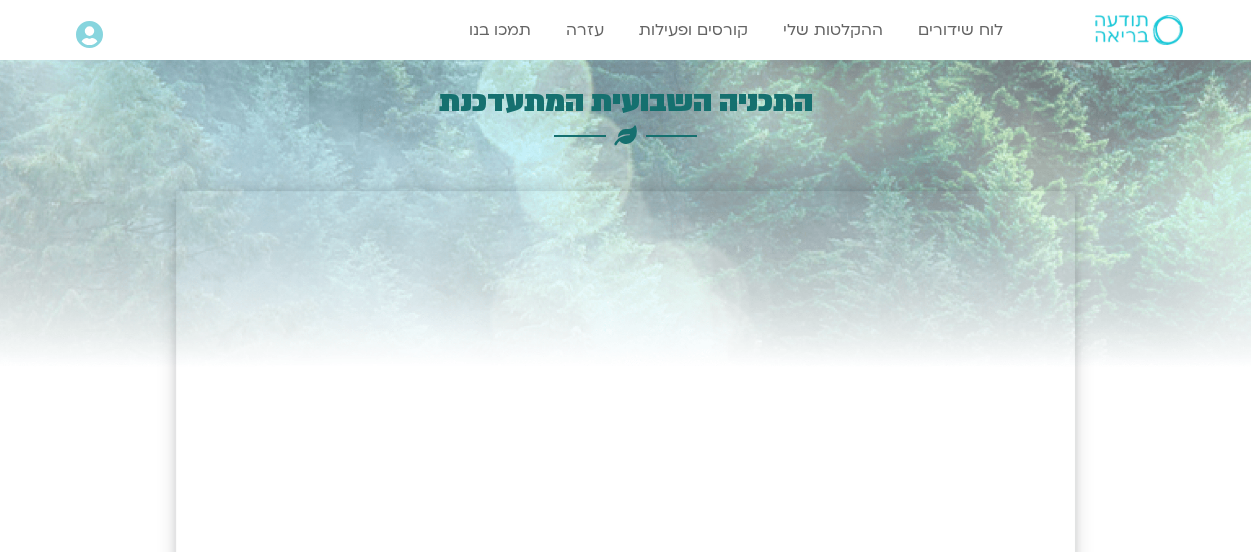 scroll, scrollTop: 0, scrollLeft: 0, axis: both 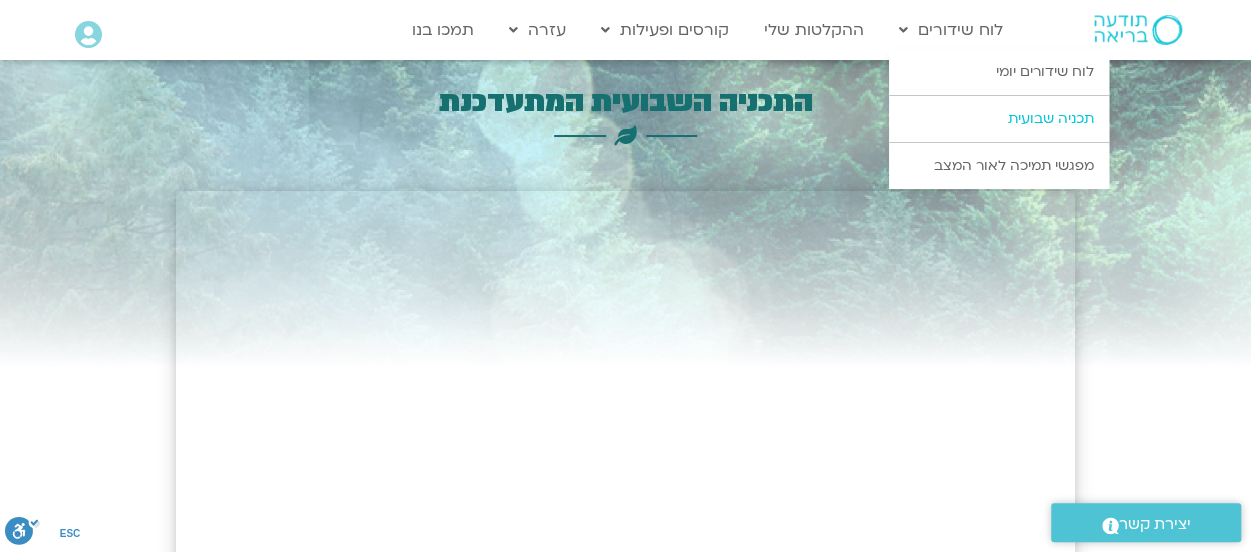 click on "תכניה שבועית" at bounding box center [999, 119] 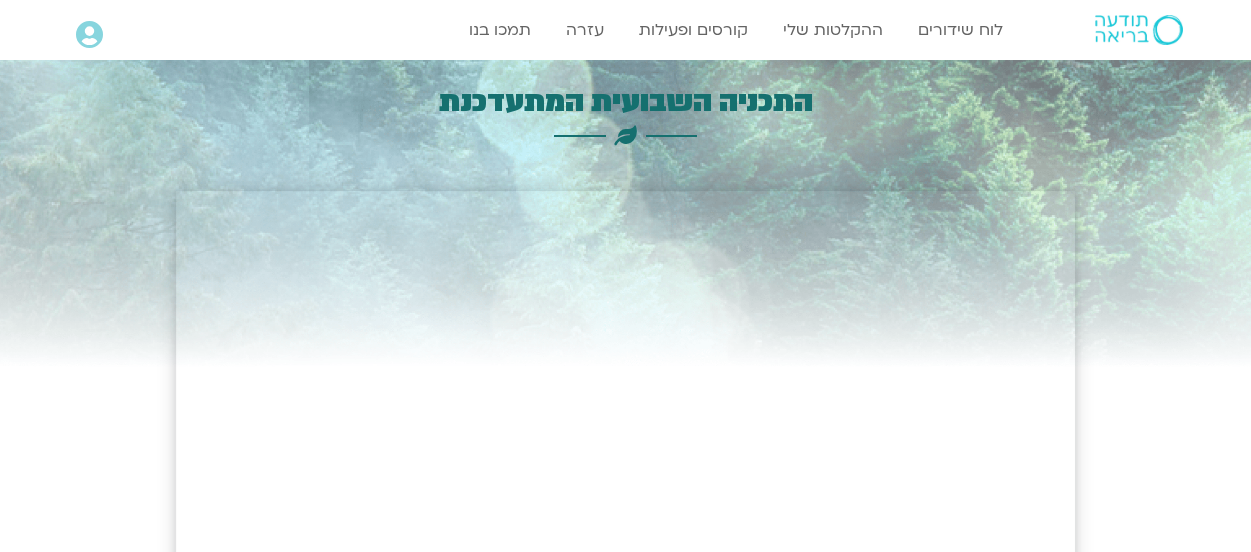 scroll, scrollTop: 0, scrollLeft: 0, axis: both 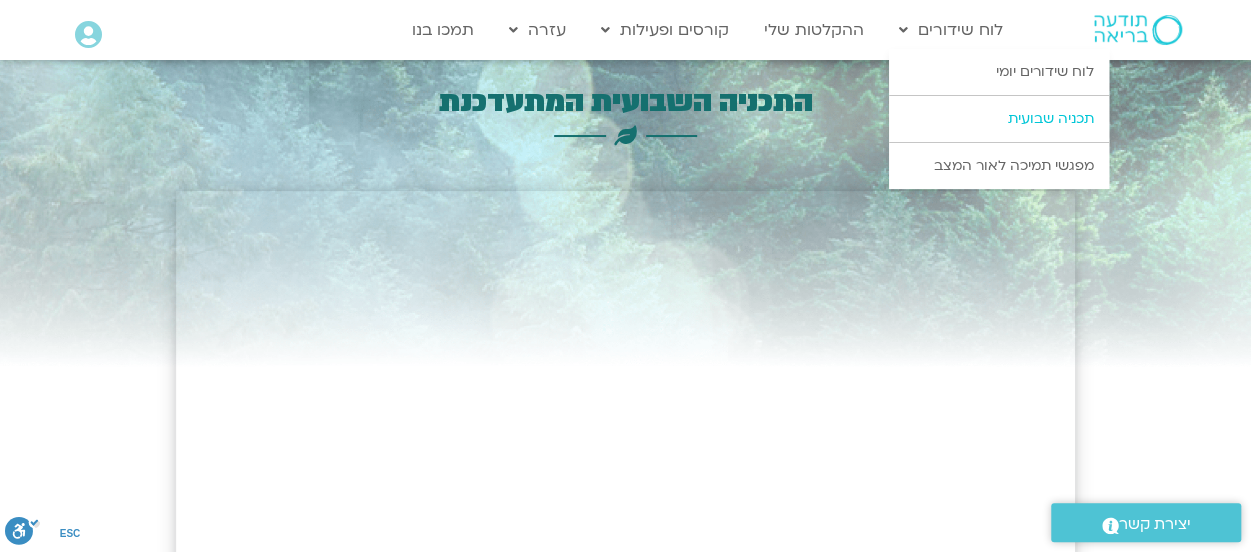 click on "תכניה שבועית" at bounding box center [999, 119] 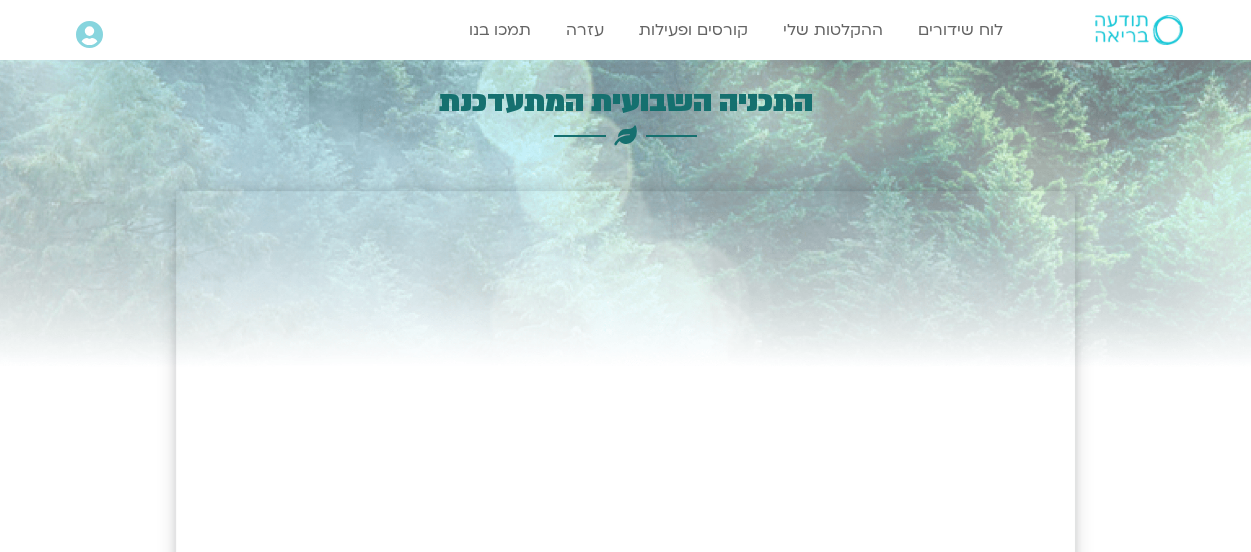 scroll, scrollTop: 0, scrollLeft: 0, axis: both 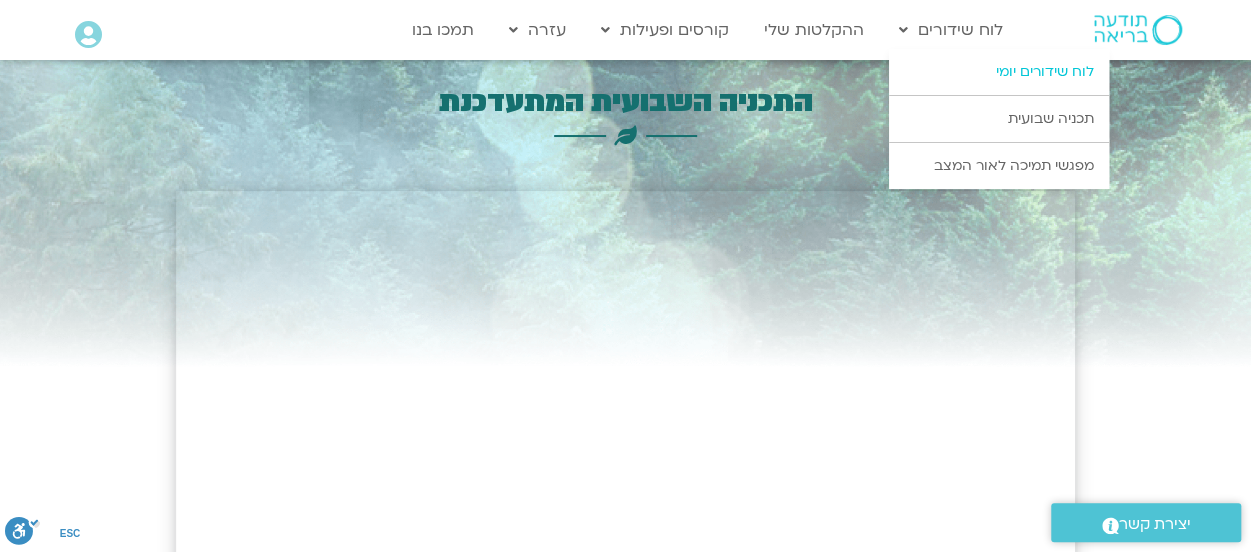 click on "לוח שידורים יומי" at bounding box center (999, 72) 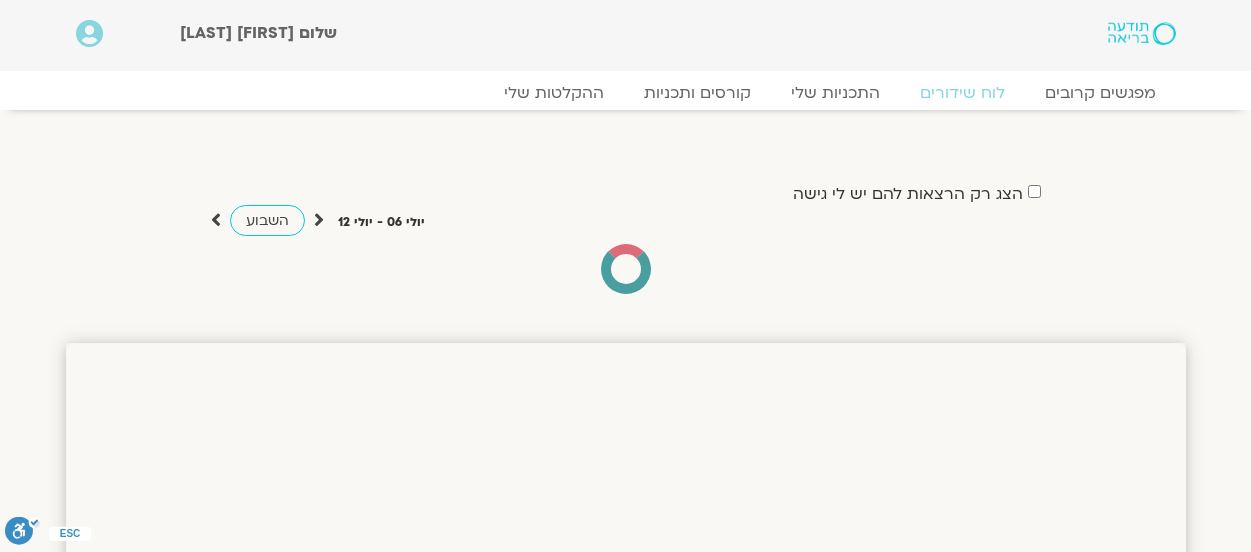 scroll, scrollTop: 0, scrollLeft: 0, axis: both 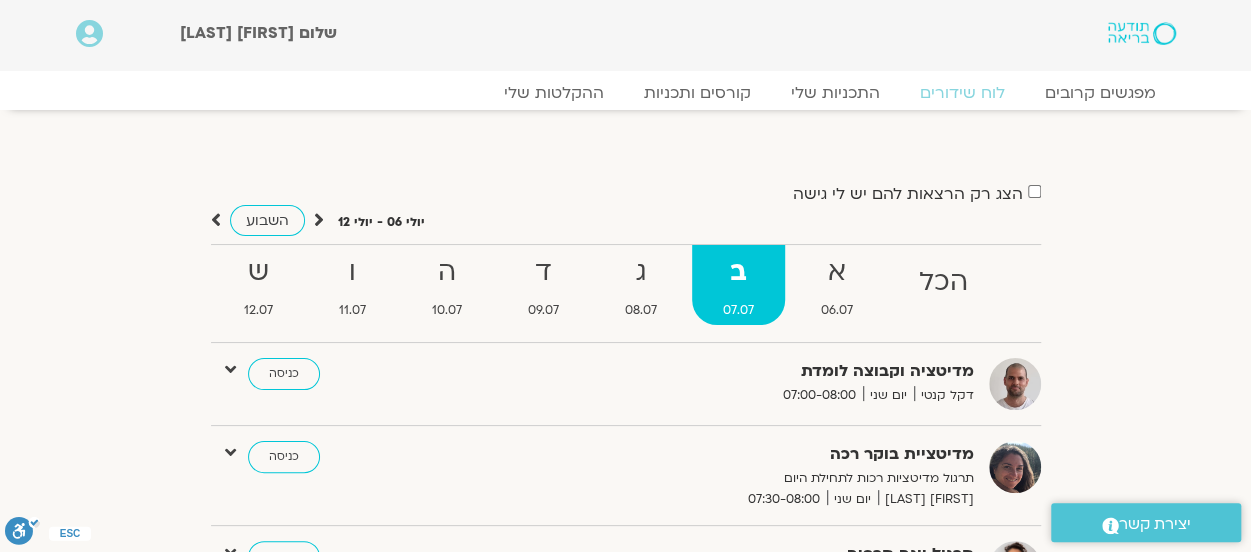 click at bounding box center [319, 220] 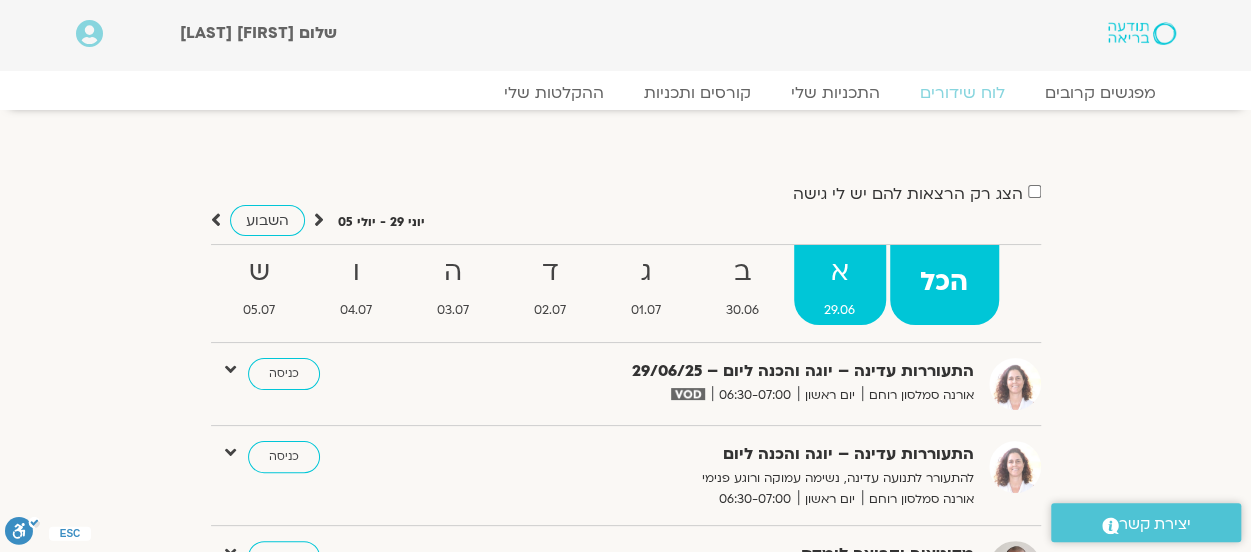 click on "29.06" at bounding box center [944, 310] 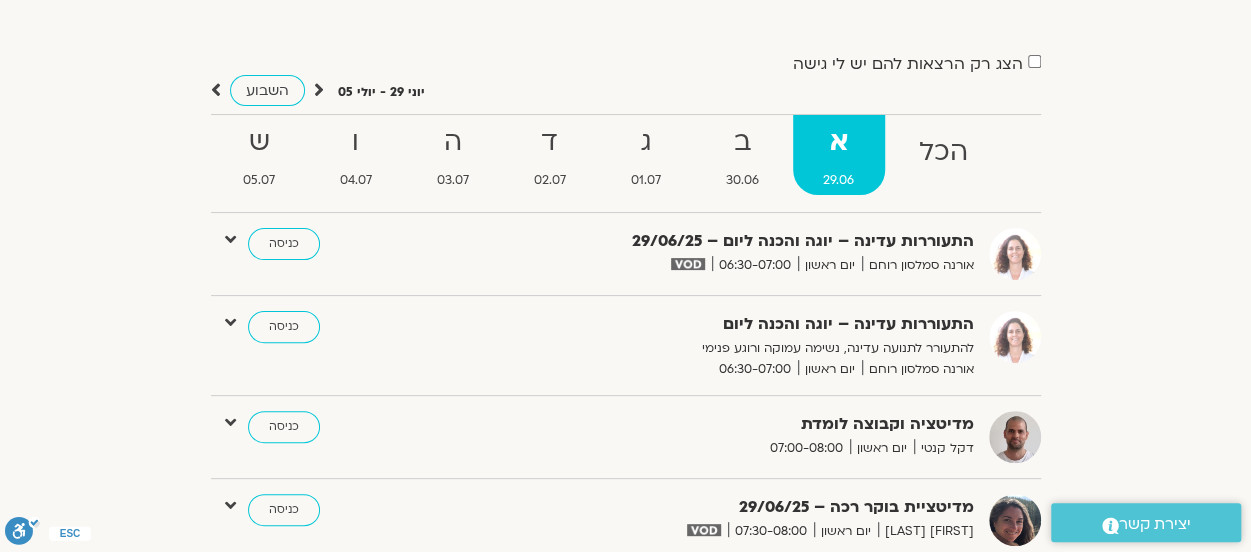 scroll, scrollTop: 100, scrollLeft: 0, axis: vertical 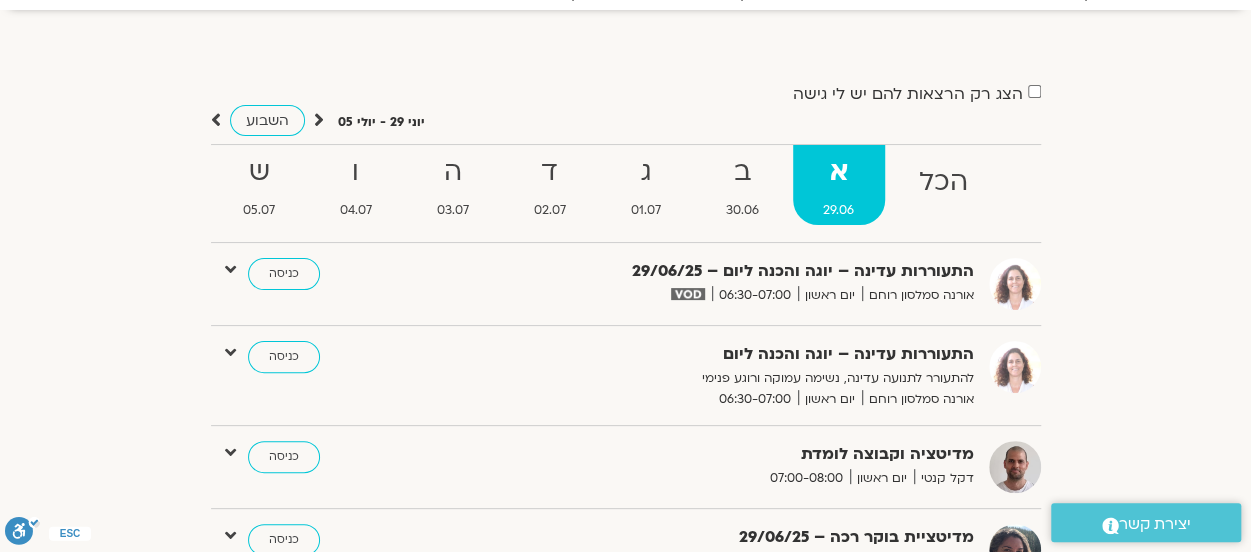 click at bounding box center [319, 120] 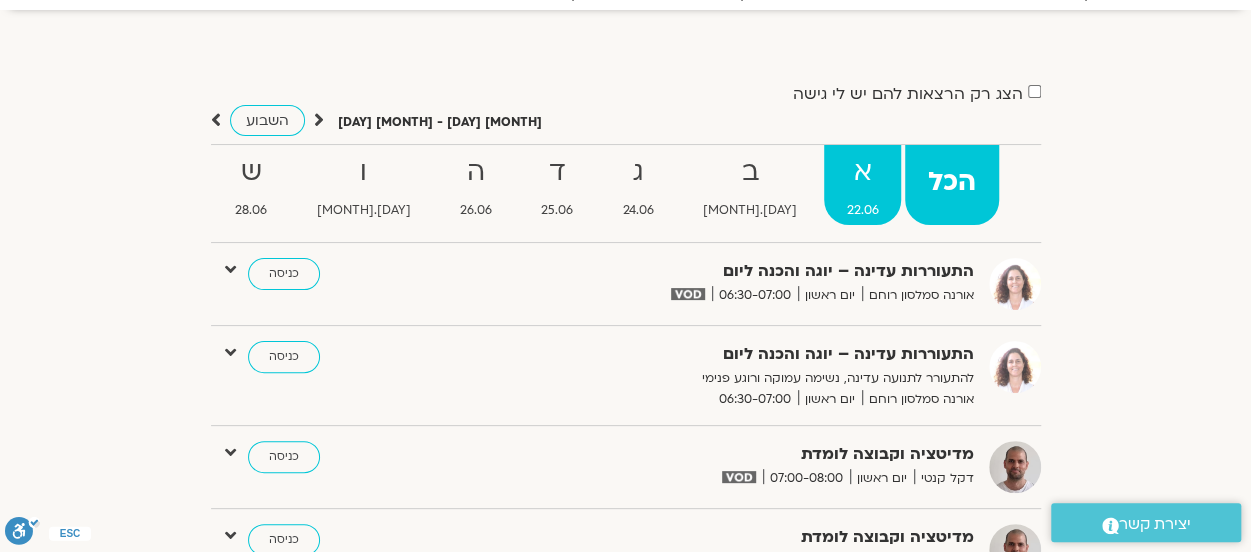 click on "א" at bounding box center (951, 182) 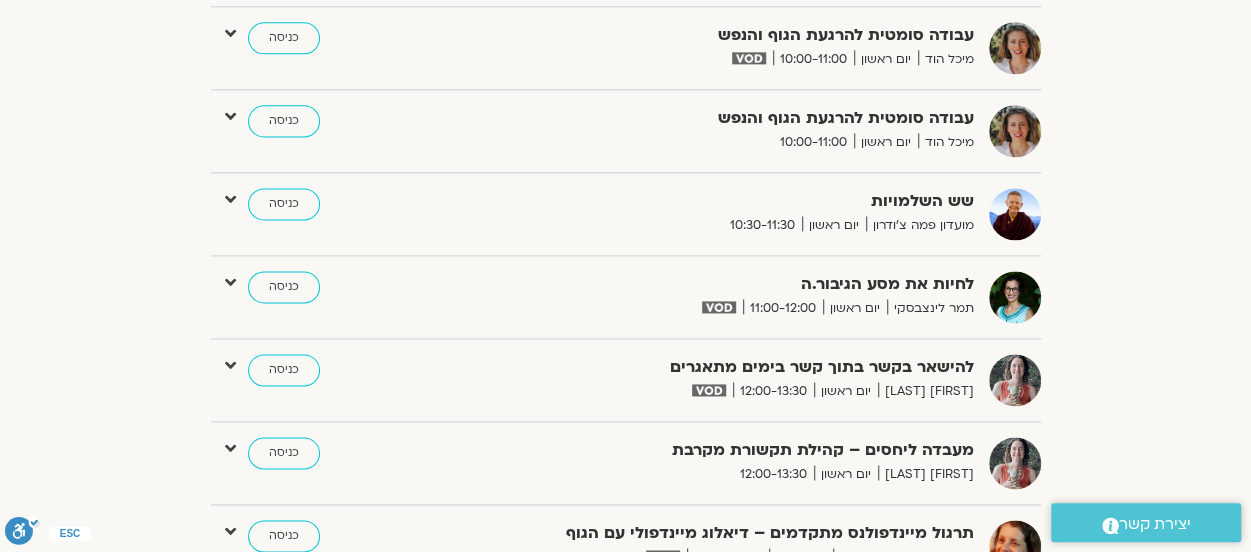 scroll, scrollTop: 1400, scrollLeft: 0, axis: vertical 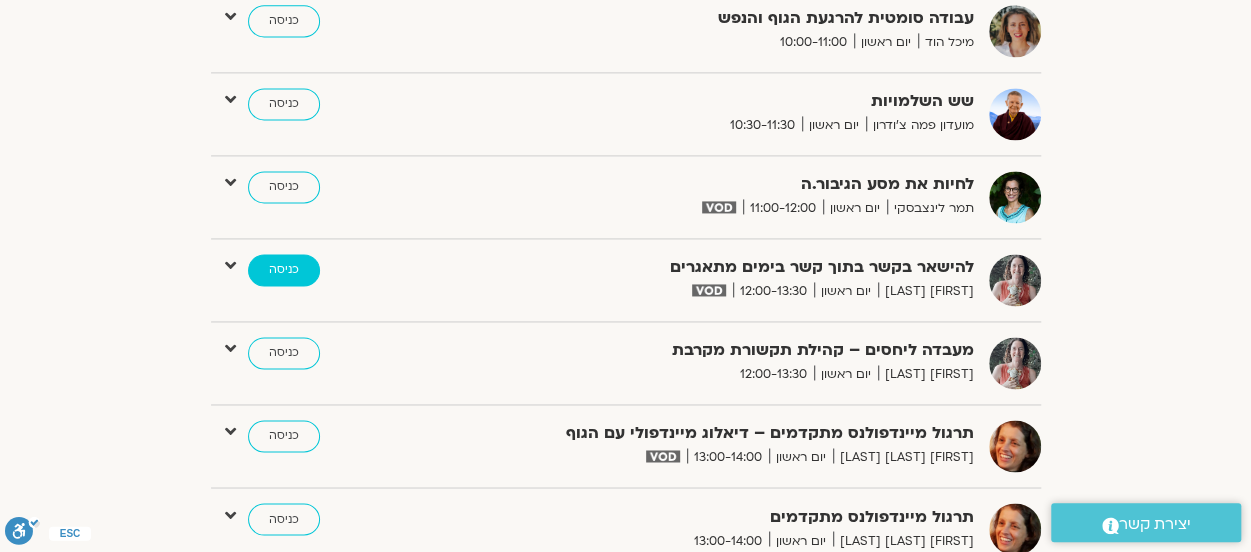 click on "כניסה" at bounding box center [284, 270] 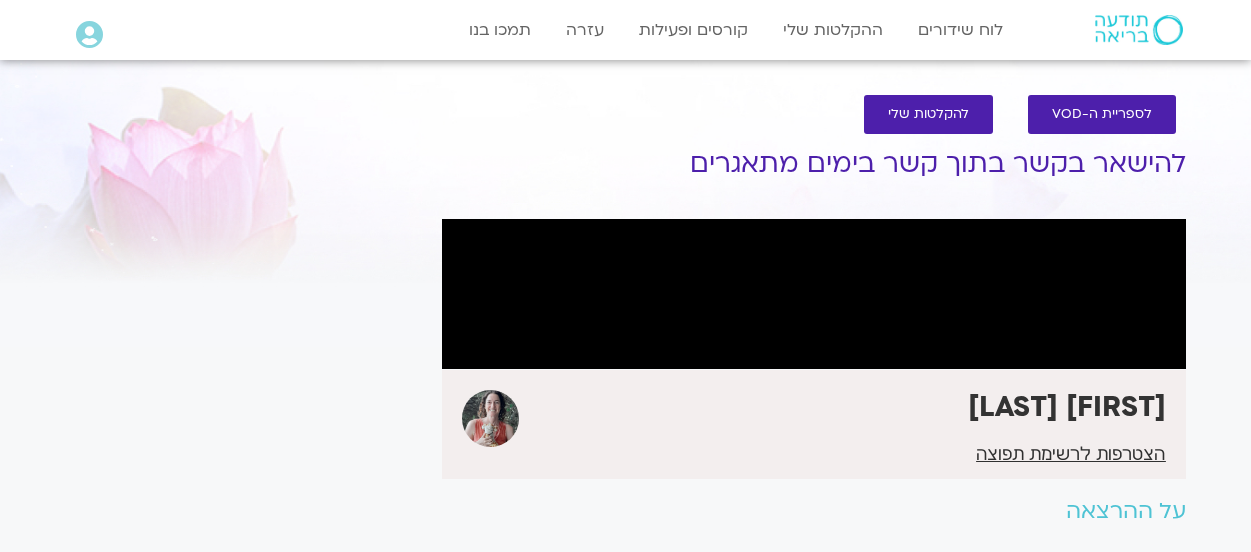 scroll, scrollTop: 0, scrollLeft: 0, axis: both 